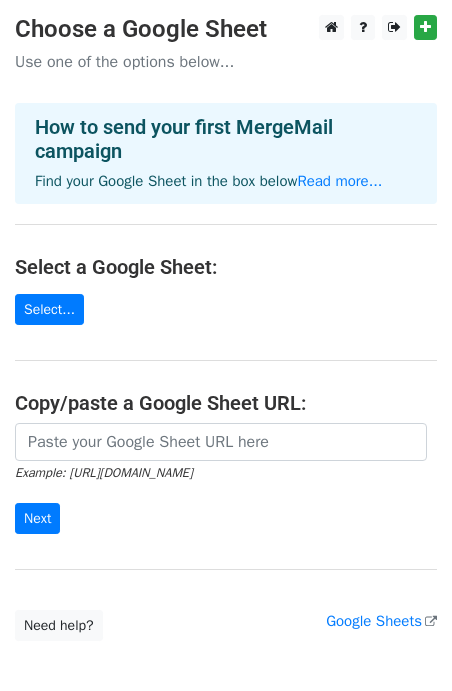 scroll, scrollTop: 0, scrollLeft: 0, axis: both 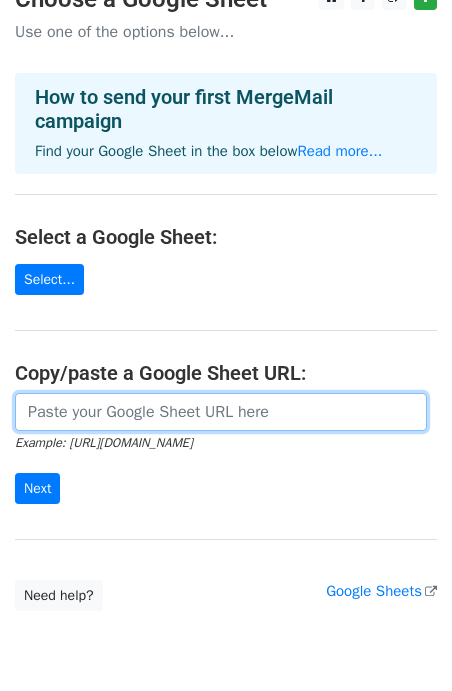 click at bounding box center [221, 412] 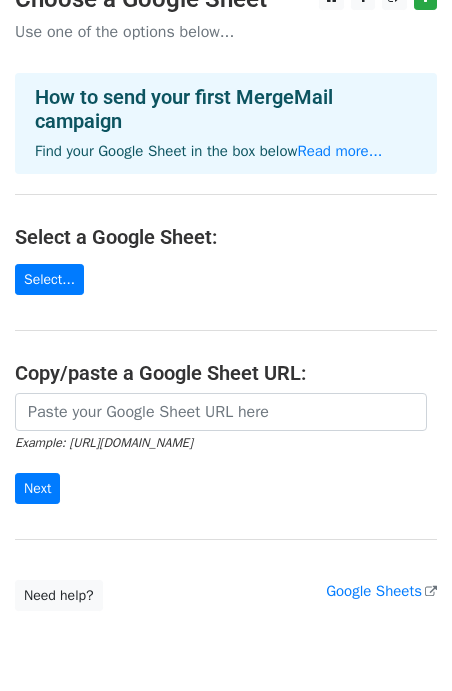 click on "Choose a Google Sheet
Use one of the options below...
How to send your first MergeMail campaign
Find your Google Sheet in the box below  Read more...
Select a Google Sheet:
Select...
Copy/paste a Google Sheet URL:
Example:
https://docs.google.com/spreadsheets/d/abc/edit
Next
Google Sheets
Need help?
Help
×
Why do I need to copy/paste a Google Sheet URL?
Normally, MergeMail would show you a list of your Google Sheets to choose from, but because you didn't allow MergeMail access to your Google Drive, it cannot show you a list of your Google Sheets. You can read more about permissions in our  support pages .
If you'd like to see a list of your Google Sheets, you'll need to  sign out of MergeMail  and then sign back in and allow access to your Google Drive.
Are your recipients in a CSV or Excel file?
Import your CSV or Excel file into a Google Sheet  then try again.
Read our" at bounding box center (226, 298) 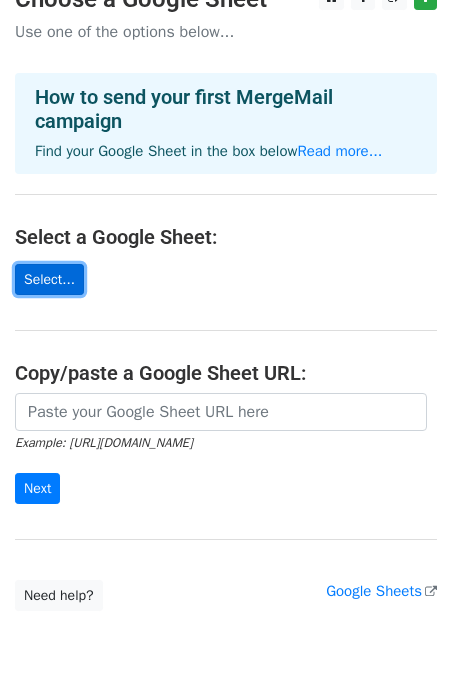 click on "Select..." at bounding box center [49, 279] 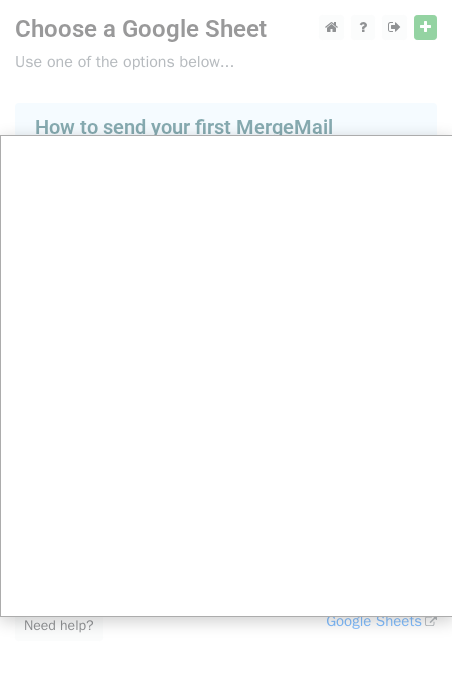 scroll, scrollTop: 110, scrollLeft: 0, axis: vertical 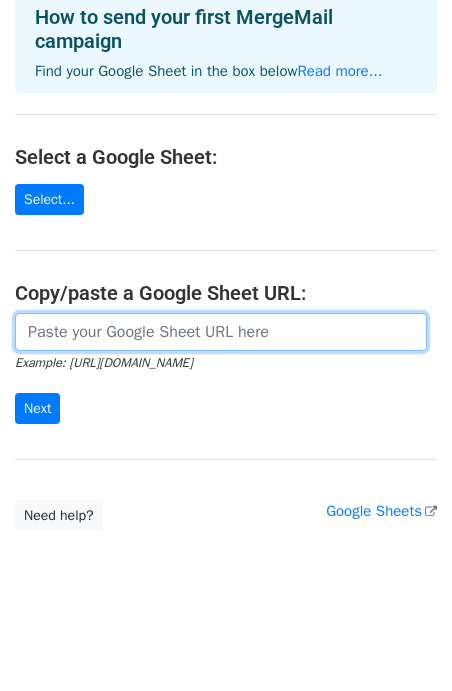 click at bounding box center (221, 332) 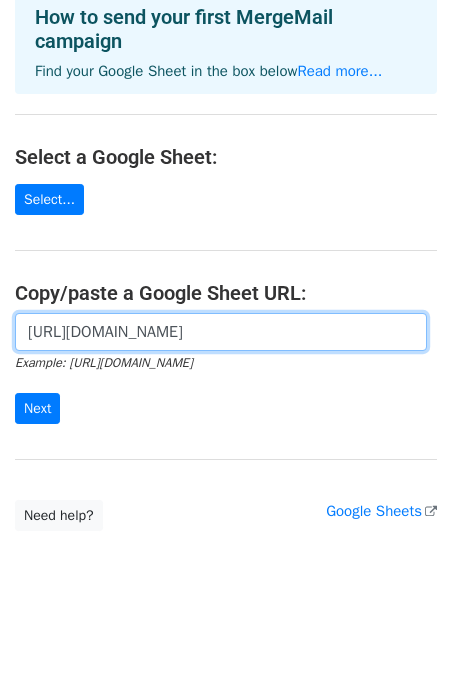 scroll, scrollTop: 0, scrollLeft: 495, axis: horizontal 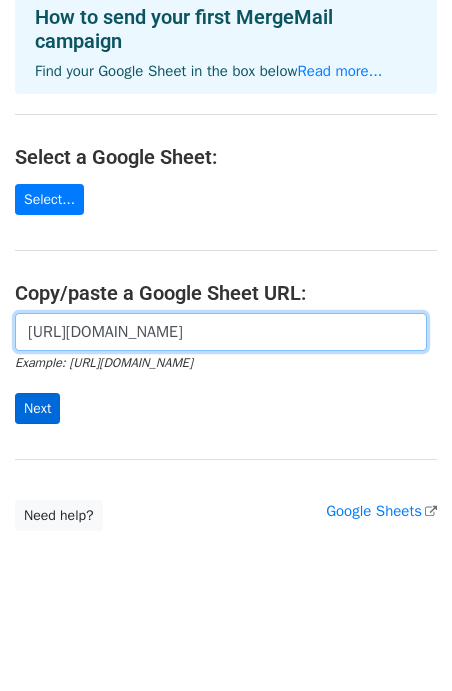 type on "https://docs.google.com/spreadsheets/d/1ZWEl2kMnKLCsqRb4jBm2jrktFIhXldmb/edit?gid=1344718155#gid=1344718155" 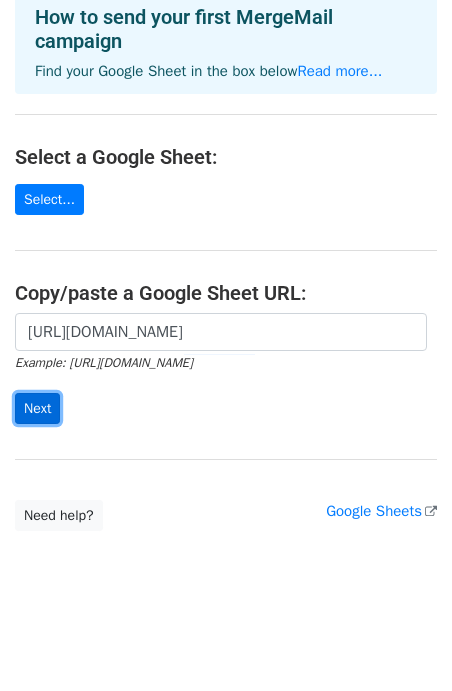 click on "Next" at bounding box center [37, 408] 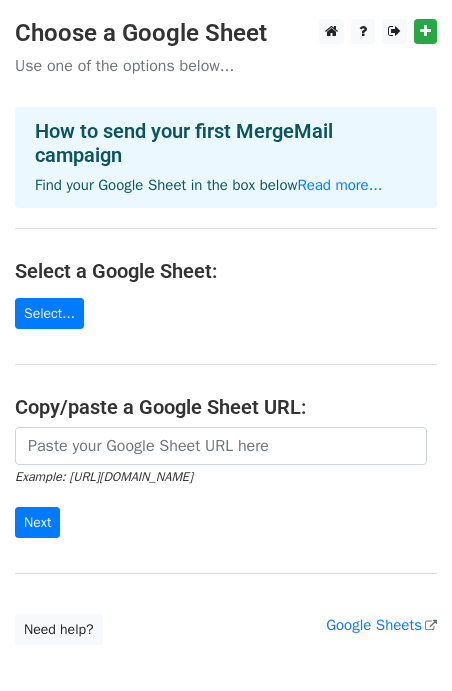 scroll, scrollTop: 200, scrollLeft: 0, axis: vertical 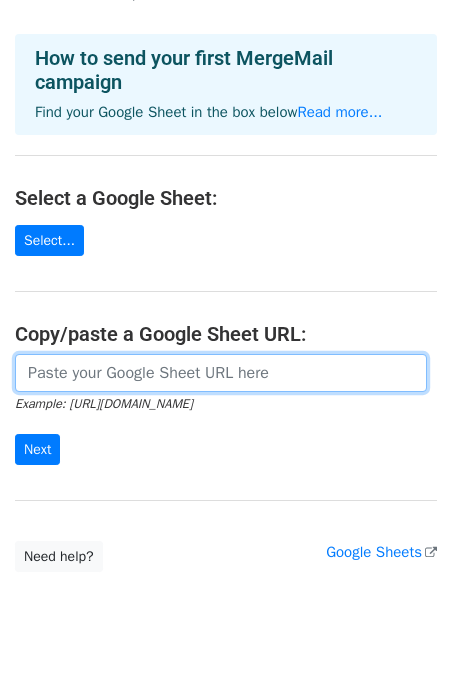 click at bounding box center [221, 373] 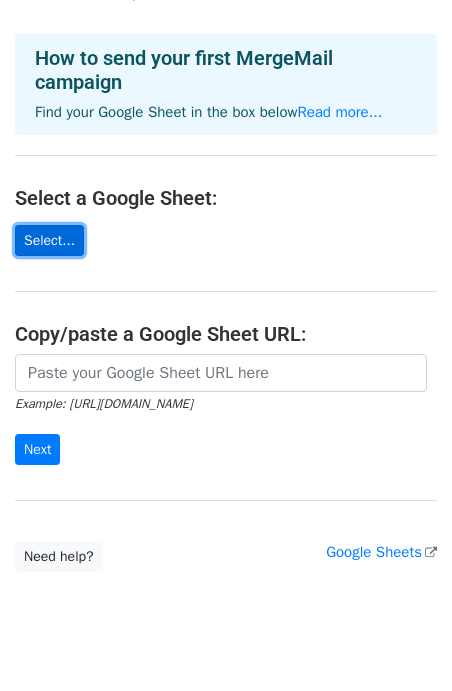 click on "Select..." at bounding box center (49, 240) 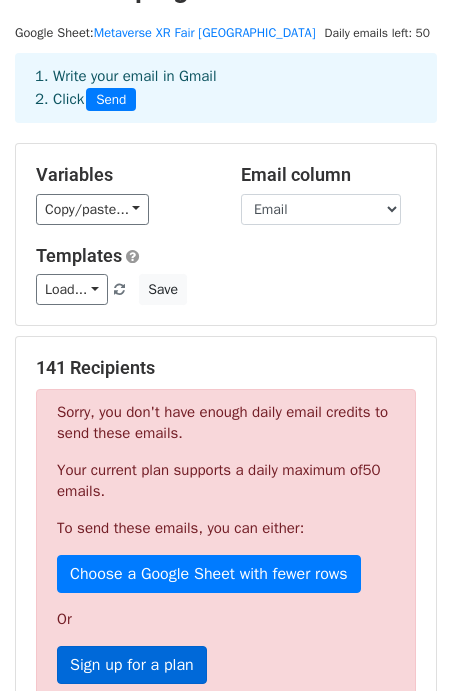 scroll, scrollTop: 0, scrollLeft: 0, axis: both 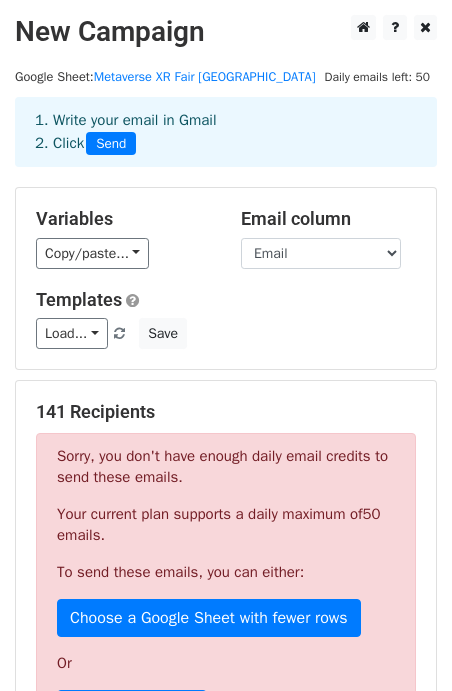 click on "1. Write your email in Gmail
2. Click
Send" at bounding box center [226, 132] 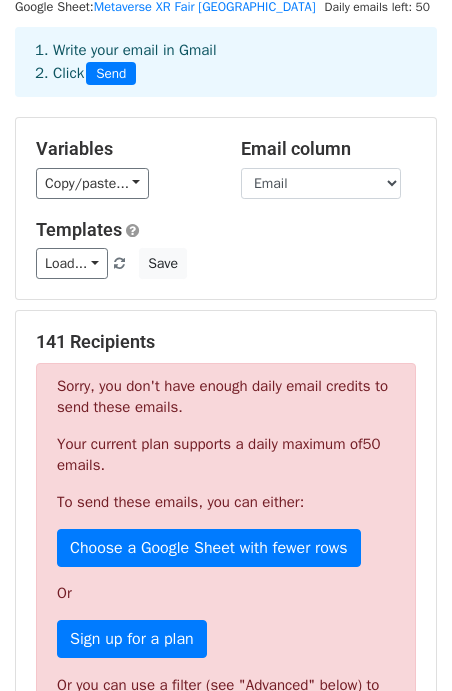 scroll, scrollTop: 0, scrollLeft: 0, axis: both 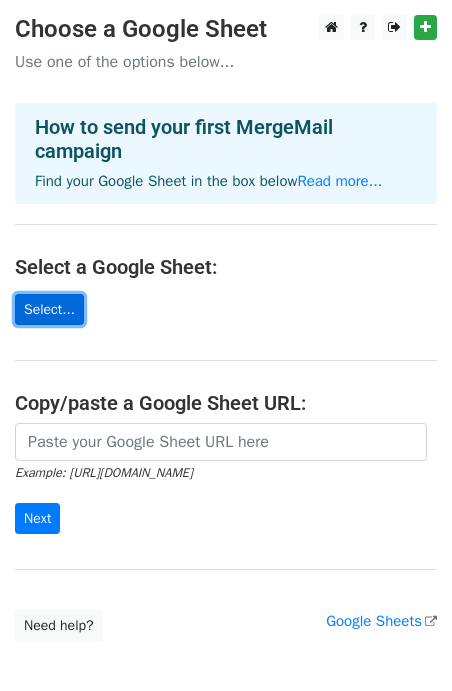 click on "Select..." at bounding box center (49, 309) 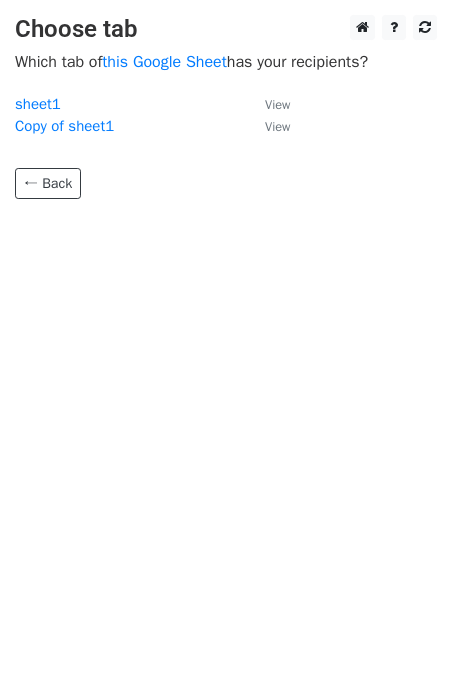 scroll, scrollTop: 0, scrollLeft: 0, axis: both 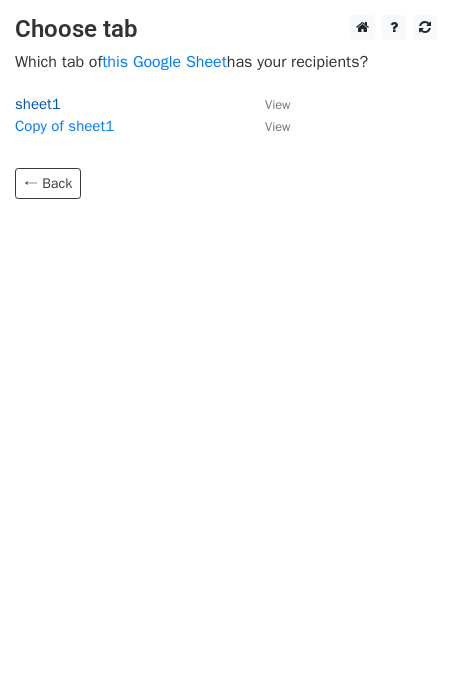 click on "sheet1" at bounding box center (38, 104) 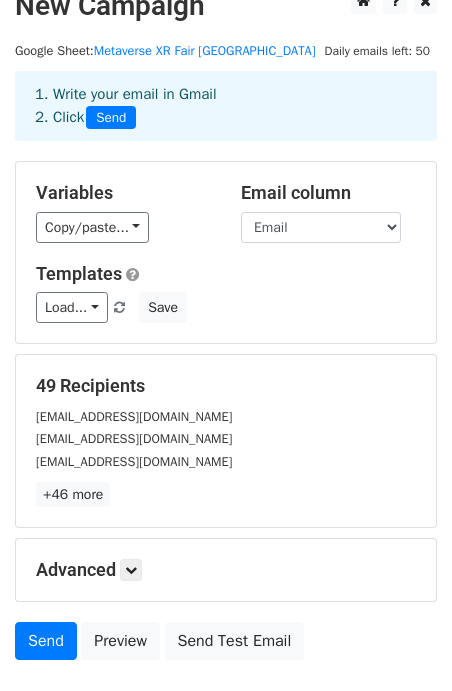 scroll, scrollTop: 28, scrollLeft: 0, axis: vertical 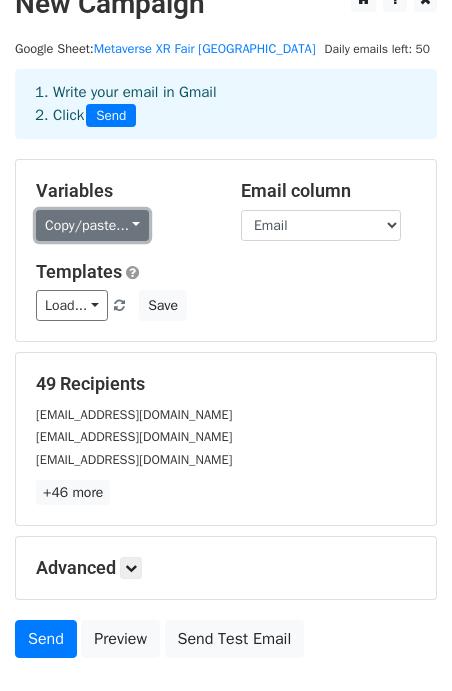 click on "Copy/paste..." at bounding box center (92, 225) 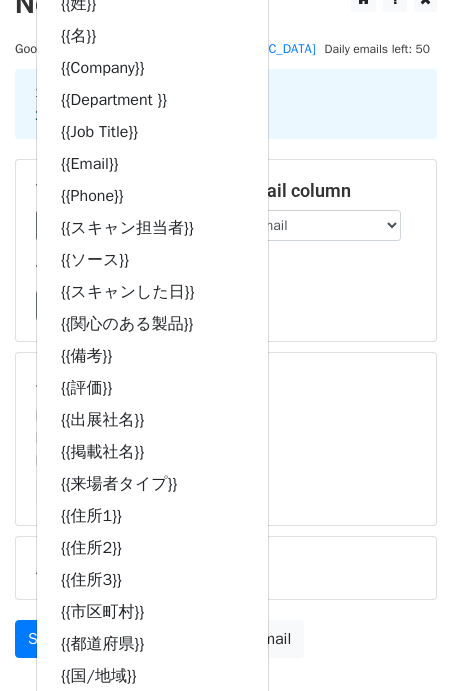 click on "[EMAIL_ADDRESS][DOMAIN_NAME]" at bounding box center (226, 414) 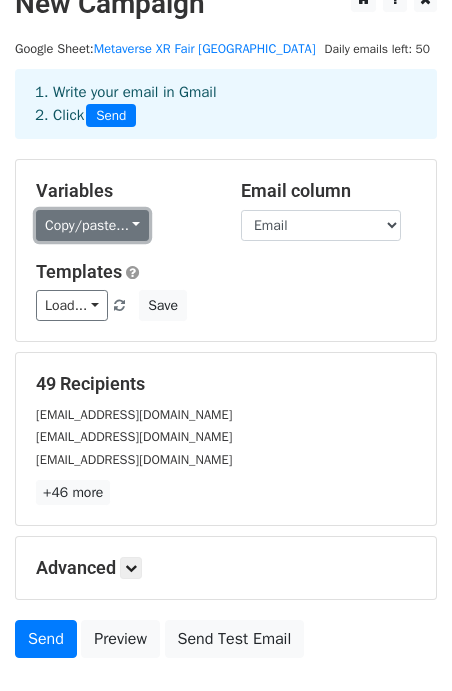 click on "Copy/paste..." at bounding box center [92, 225] 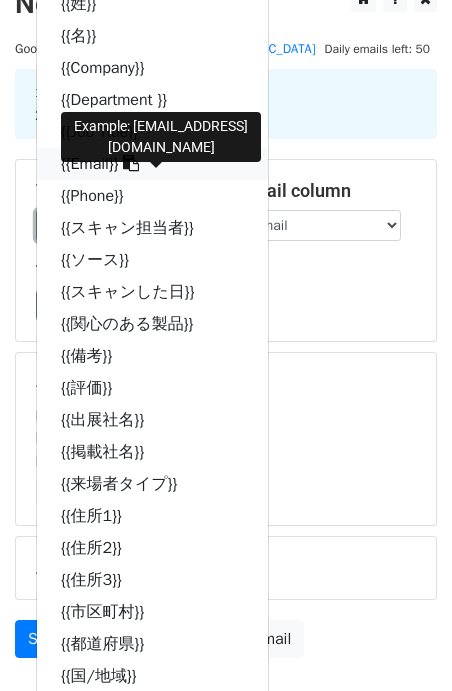 scroll, scrollTop: 0, scrollLeft: 0, axis: both 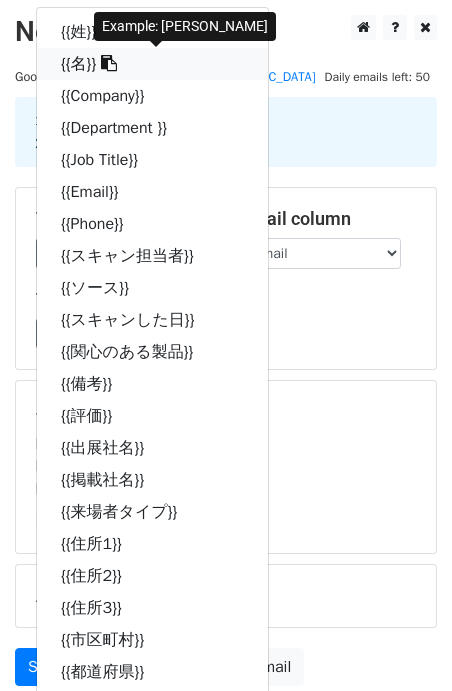 click on "{{名}}" at bounding box center [152, 64] 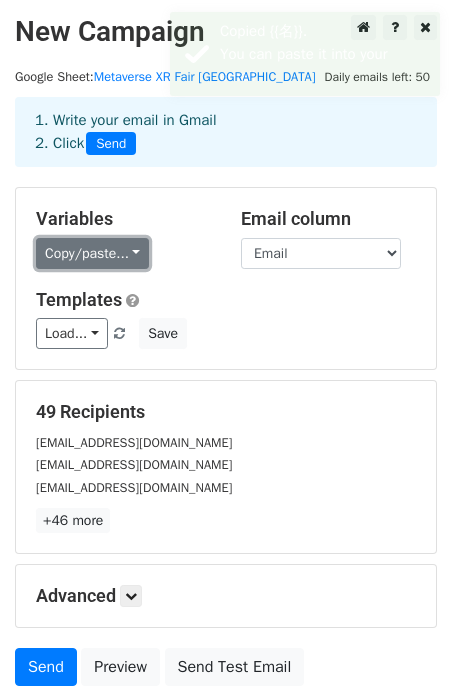 click on "Copy/paste..." at bounding box center (92, 253) 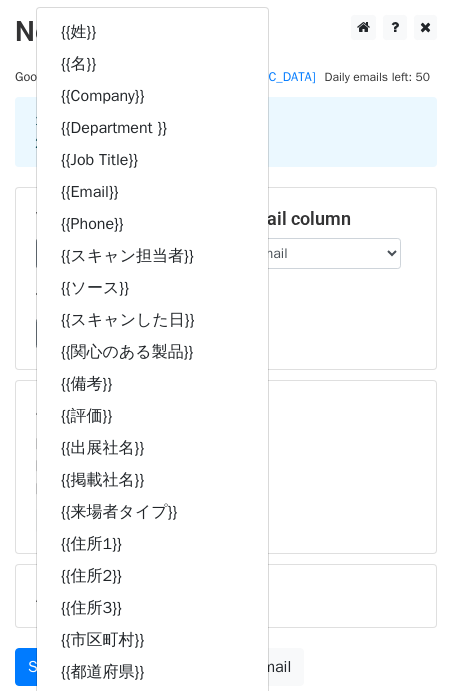 click on "Variables
Copy/paste...
{{姓}}
{{名}}
{{Company}}
{{Department }}
{{Job Title}}
{{Email}}
{{Phone}}
{{スキャン担当者}}
{{ソース}}
{{スキャンした日}}
{{関心のある製品}}
{{備考}}
{{評価}}
{{出展社名}}
{{掲載社名}}
{{来場者タイプ}}
{{住所1}}
{{住所2}}
{{住所3}}
{{市区町村}}
{{都道府県}}
{{国/地域}}
{{郵便番号}}
{{URL}}
{{Filter Rows to Merge}}
Email column
姓
名
Company
Department
Job Title
Email
Phone
スキャン担当者
ソース
スキャンした日
関心のある製品
備考
評価
出展社名
掲載社名
来場者タイプ
住所1
住所2
住所3
市区町村
都道府県
国/地域
郵便番号
URL
Filter Rows to Merge
Templates
Load..." at bounding box center (226, 278) 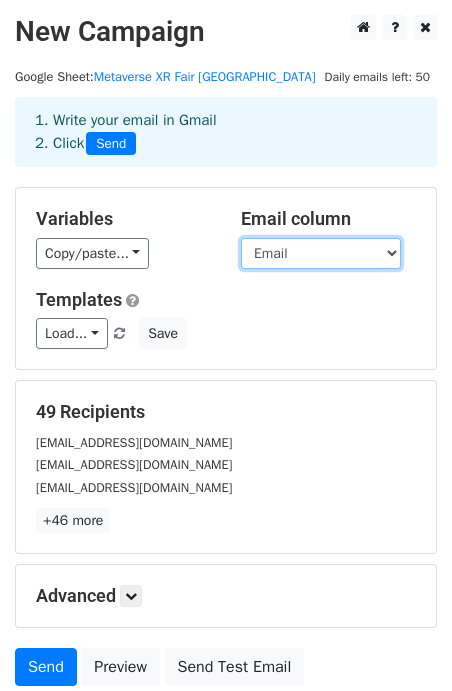 click on "姓
名
Company
Department
Job Title
Email
Phone
スキャン担当者
ソース
スキャンした日
関心のある製品
備考
評価
出展社名
掲載社名
来場者タイプ
住所1
住所2
住所3
市区町村
都道府県
国/地域
郵便番号
URL
Filter Rows to Merge" at bounding box center [321, 253] 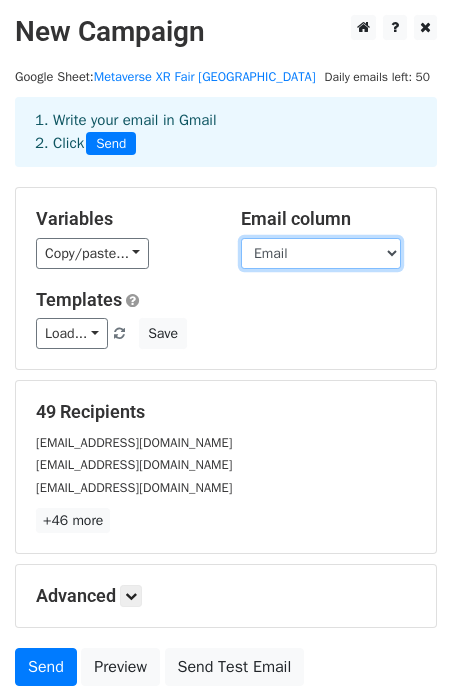 click on "姓
名
Company
Department
Job Title
Email
Phone
スキャン担当者
ソース
スキャンした日
関心のある製品
備考
評価
出展社名
掲載社名
来場者タイプ
住所1
住所2
住所3
市区町村
都道府県
国/地域
郵便番号
URL
Filter Rows to Merge" at bounding box center (321, 253) 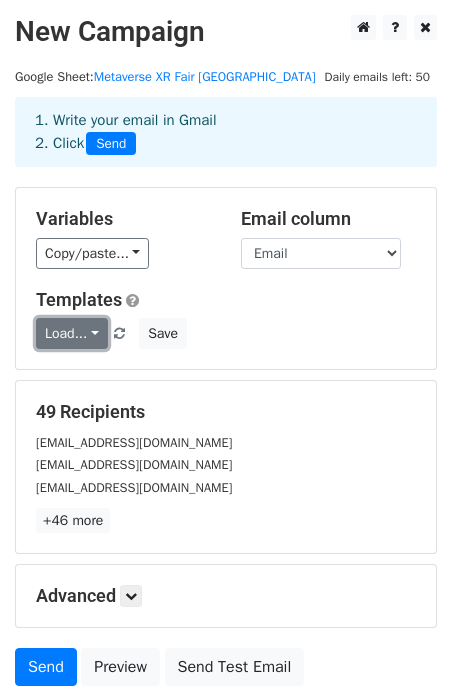 click on "Load..." at bounding box center (72, 333) 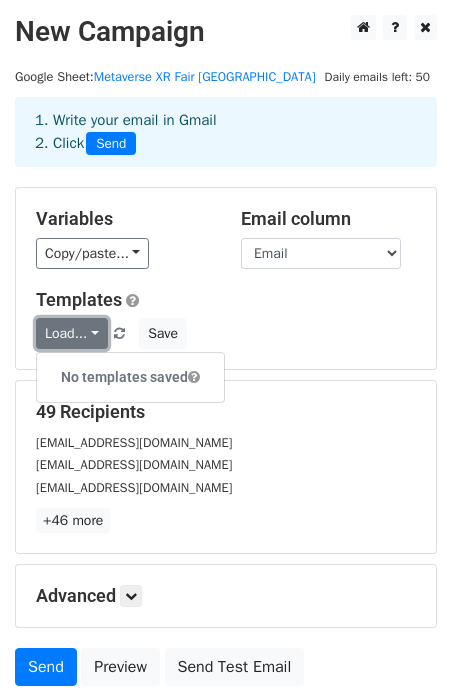 click on "Load..." at bounding box center [72, 333] 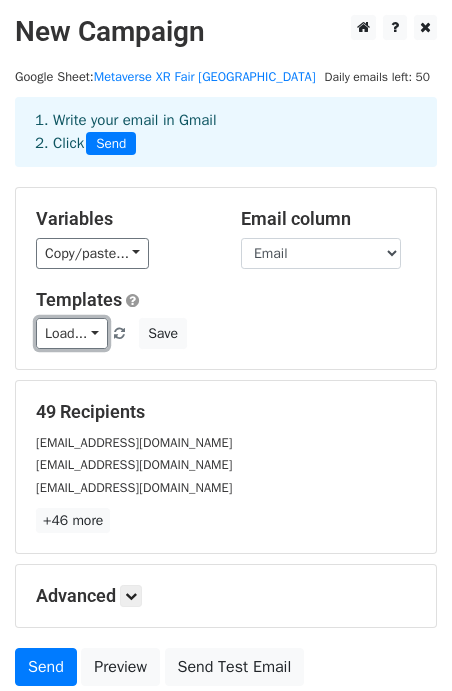 scroll, scrollTop: 165, scrollLeft: 0, axis: vertical 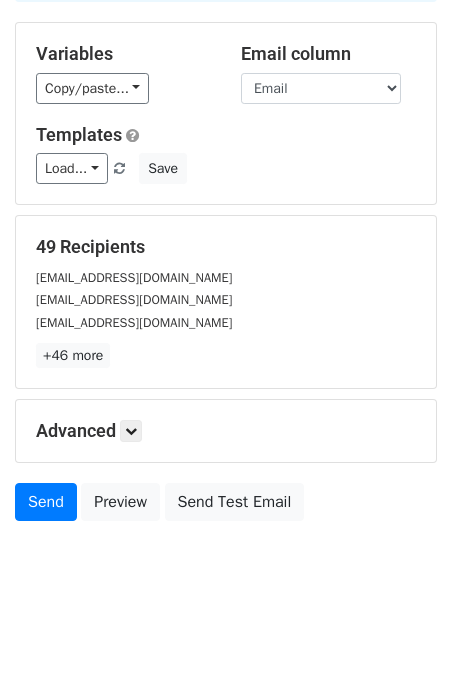 click on "New Campaign
Daily emails left: 50
Google Sheet:
Metaverse XR Fair Tokyo
1. Write your email in Gmail
2. Click
Send
Variables
Copy/paste...
{{姓}}
{{名}}
{{Company}}
{{Department }}
{{Job Title}}
{{Email}}
{{Phone}}
{{スキャン担当者}}
{{ソース}}
{{スキャンした日}}
{{関心のある製品}}
{{備考}}
{{評価}}
{{出展社名}}
{{掲載社名}}
{{来場者タイプ}}
{{住所1}}
{{住所2}}
{{住所3}}
{{市区町村}}
{{都道府県}}
{{国/地域}}
{{郵便番号}}
{{URL}}
{{Filter Rows to Merge}}
Email column
姓
名
Company
Department
Job Title
Email
Phone
スキャン担当者
ソース
スキャンした日
関心のある製品
備考
評価
出展社名
掲載社名
住所1" at bounding box center [226, 263] 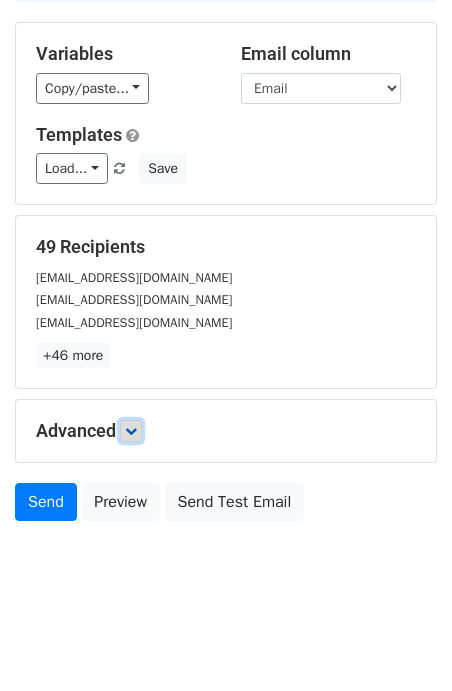 click at bounding box center [131, 431] 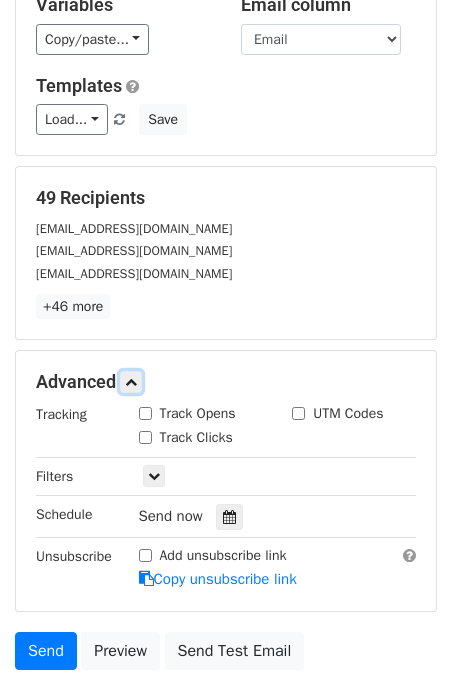 scroll, scrollTop: 361, scrollLeft: 0, axis: vertical 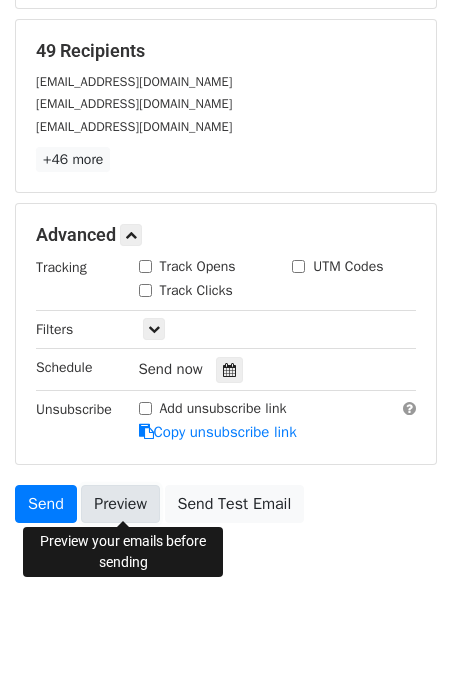 click on "Preview" at bounding box center (120, 504) 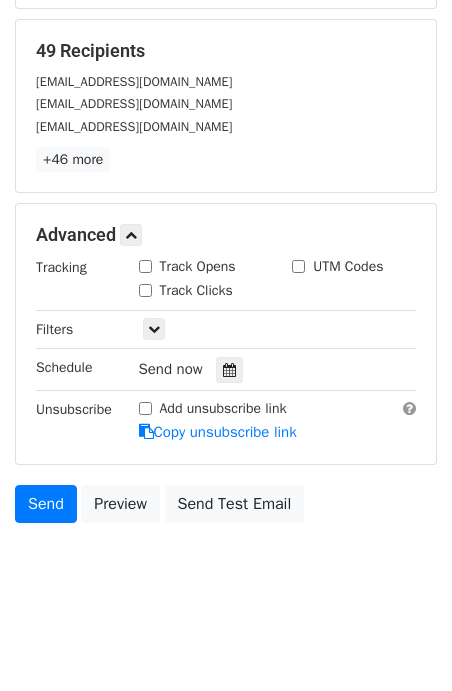 click on "New Campaign
Daily emails left: 50
Google Sheet:
Metaverse XR Fair Tokyo
1. Write your email in Gmail
2. Click
Send
Variables
Copy/paste...
{{姓}}
{{名}}
{{Company}}
{{Department }}
{{Job Title}}
{{Email}}
{{Phone}}
{{スキャン担当者}}
{{ソース}}
{{スキャンした日}}
{{関心のある製品}}
{{備考}}
{{評価}}
{{出展社名}}
{{掲載社名}}
{{来場者タイプ}}
{{住所1}}
{{住所2}}
{{住所3}}
{{市区町村}}
{{都道府県}}
{{国/地域}}
{{郵便番号}}
{{URL}}
{{Filter Rows to Merge}}
Email column
姓
名
Company
Department
Job Title
Email
Phone
スキャン担当者
ソース
スキャンした日
関心のある製品
備考
評価
出展社名
掲載社名
来場者タイプ" at bounding box center [226, 133] 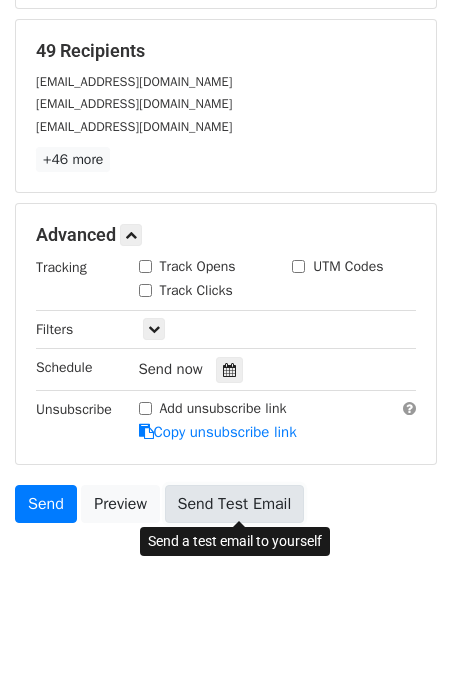 click on "Send Test Email" at bounding box center [235, 504] 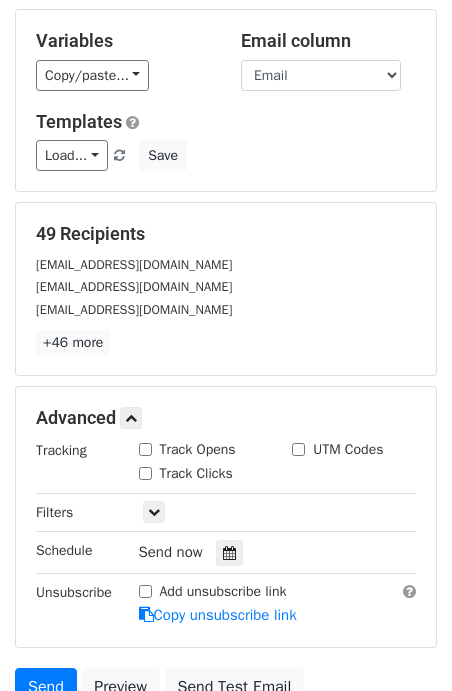 scroll, scrollTop: 0, scrollLeft: 0, axis: both 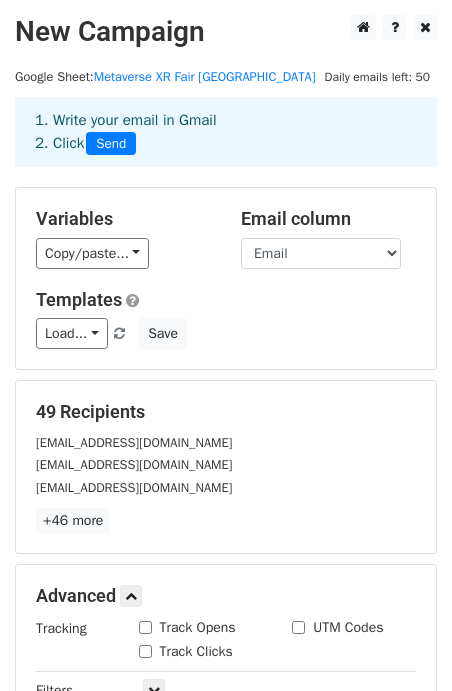 click on "Variables" at bounding box center (123, 219) 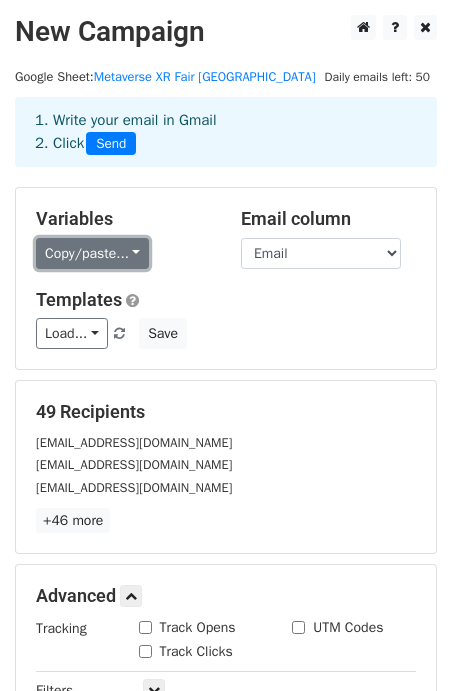 click on "Copy/paste..." at bounding box center [92, 253] 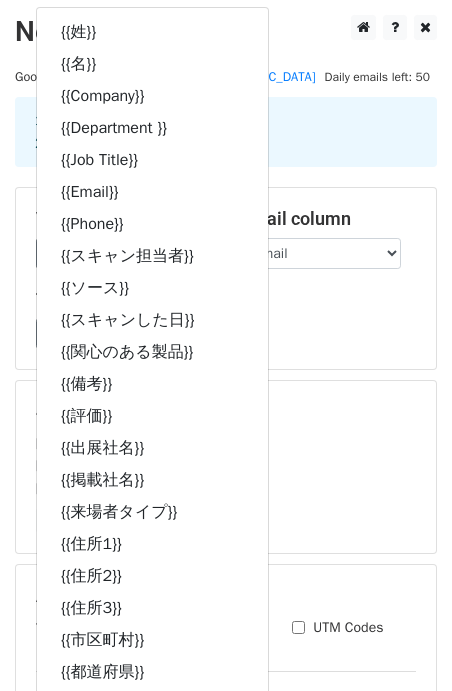 click on "Load...
No templates saved
Save" at bounding box center (226, 333) 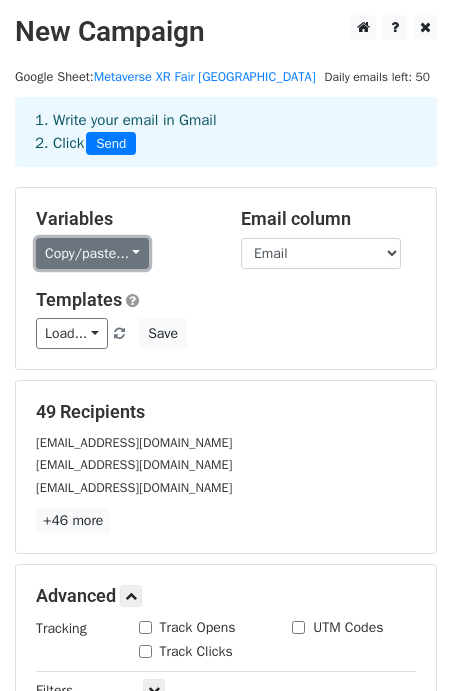 click on "Copy/paste..." at bounding box center [92, 253] 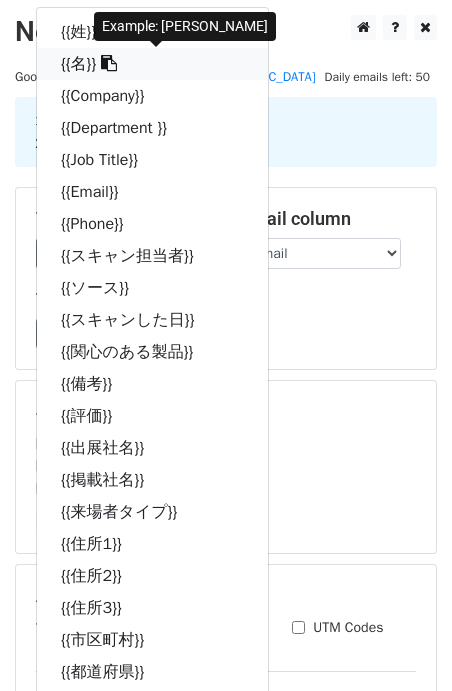 click on "{{名}}" at bounding box center [152, 64] 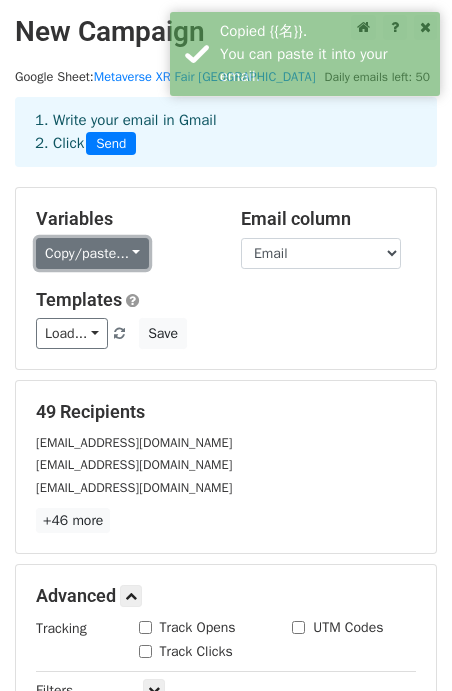 click on "Copy/paste..." at bounding box center (92, 253) 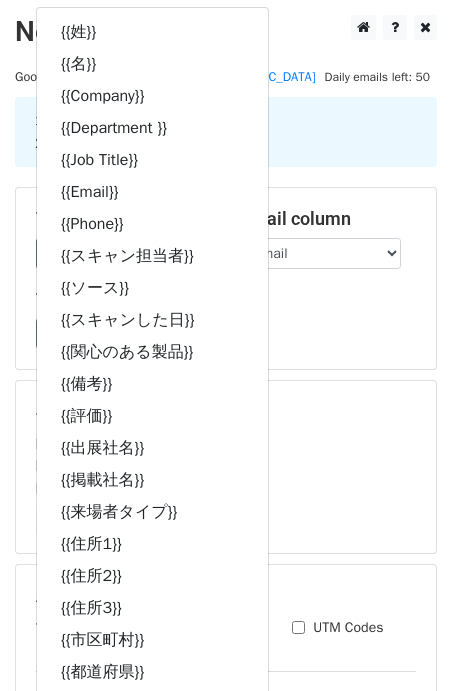click on "[EMAIL_ADDRESS][DOMAIN_NAME]" at bounding box center [226, 442] 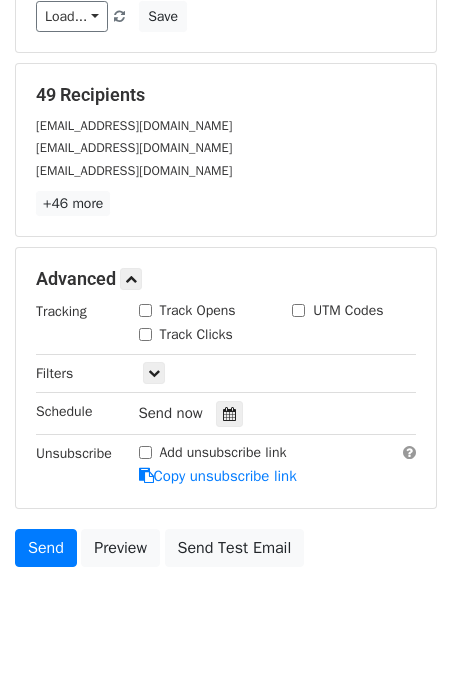 scroll, scrollTop: 319, scrollLeft: 0, axis: vertical 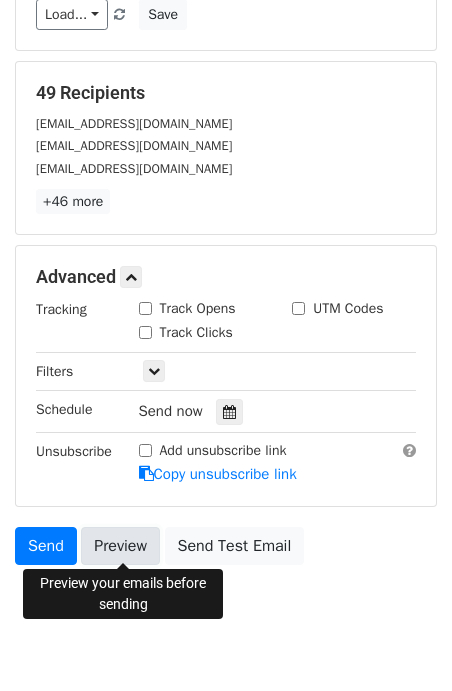 click on "Preview" at bounding box center (120, 546) 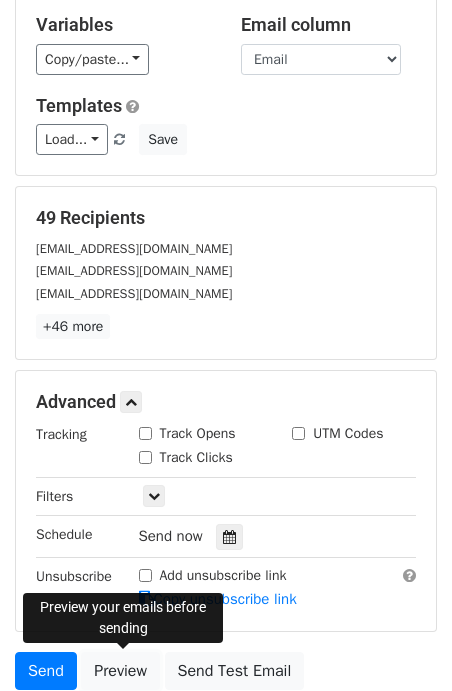 scroll, scrollTop: 0, scrollLeft: 0, axis: both 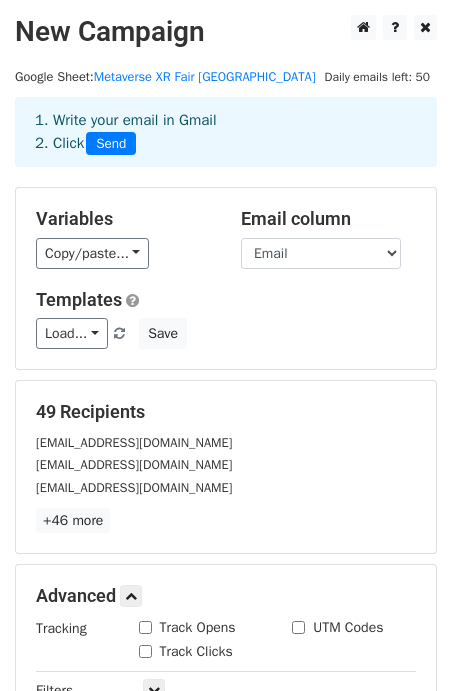 click on "[EMAIL_ADDRESS][DOMAIN_NAME]" at bounding box center [134, 465] 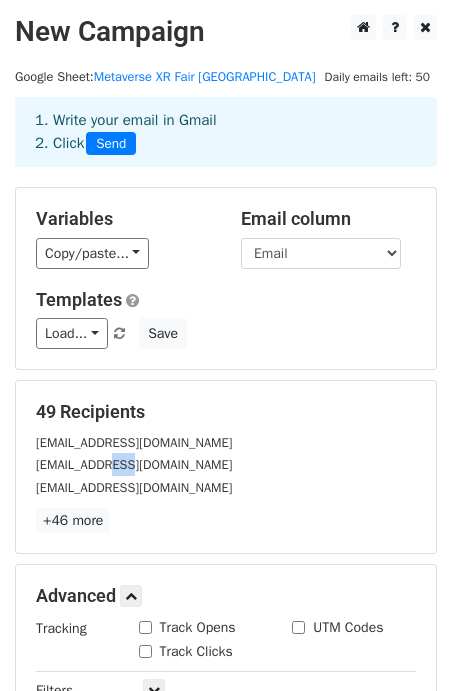 click on "[EMAIL_ADDRESS][DOMAIN_NAME]" at bounding box center [134, 465] 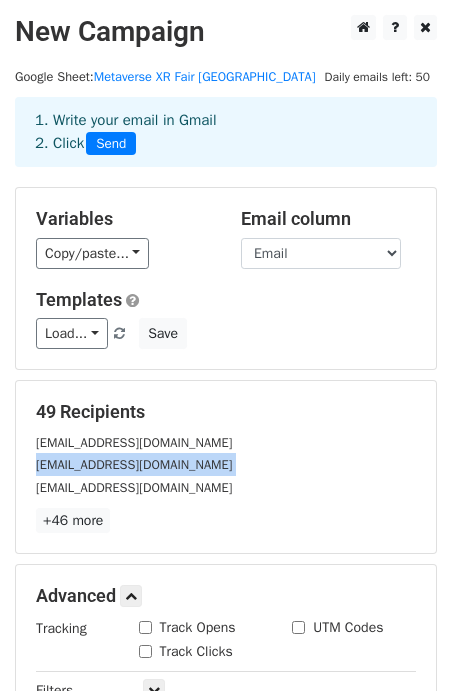 click on "[EMAIL_ADDRESS][DOMAIN_NAME]" at bounding box center [134, 465] 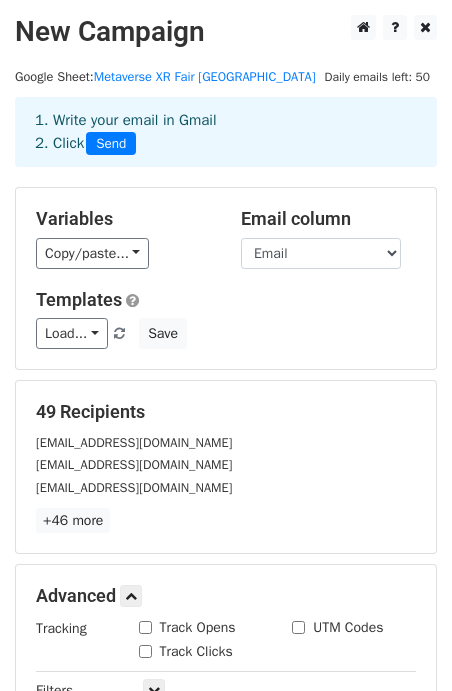 click on "[EMAIL_ADDRESS][DOMAIN_NAME]" at bounding box center (134, 443) 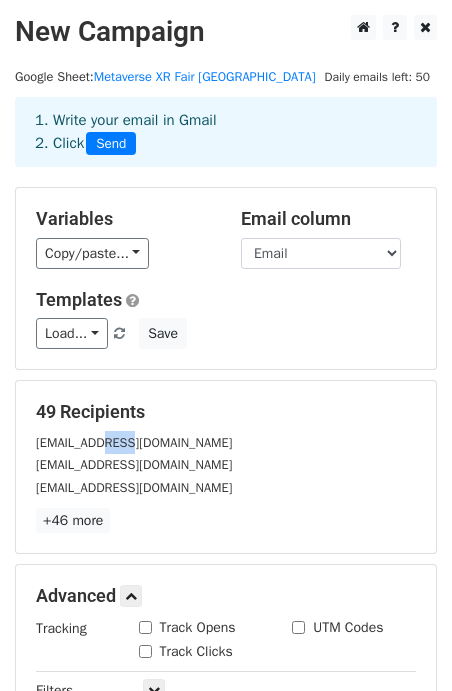 click on "[EMAIL_ADDRESS][DOMAIN_NAME]" at bounding box center [134, 443] 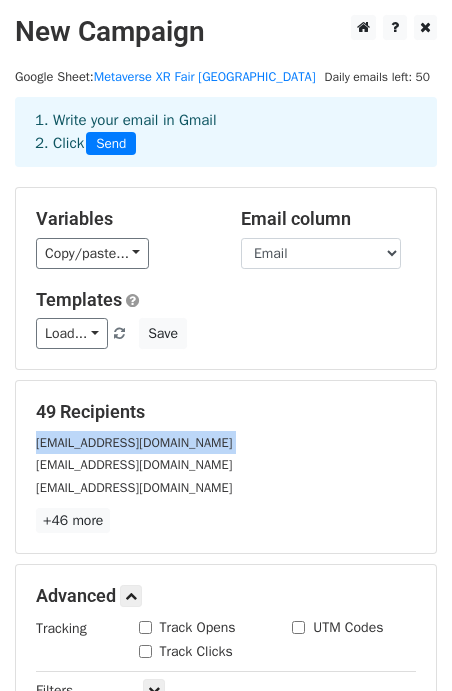 click on "[EMAIL_ADDRESS][DOMAIN_NAME]" at bounding box center (134, 443) 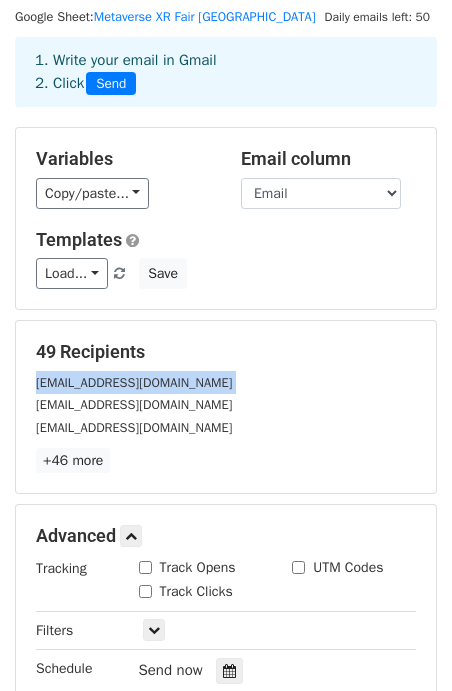 scroll, scrollTop: 105, scrollLeft: 0, axis: vertical 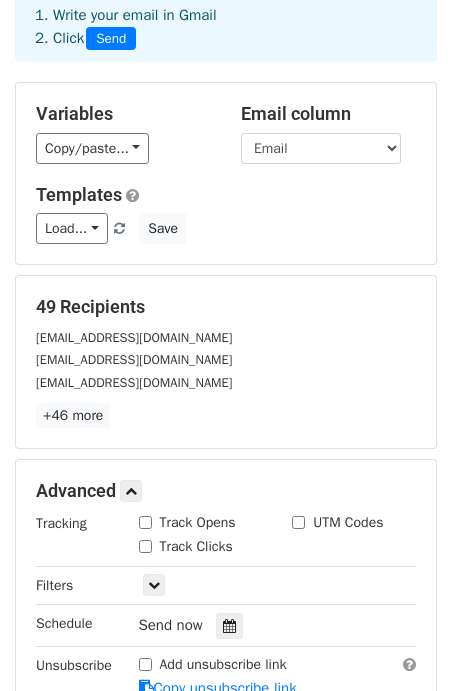 click on "[EMAIL_ADDRESS][DOMAIN_NAME]" at bounding box center (134, 360) 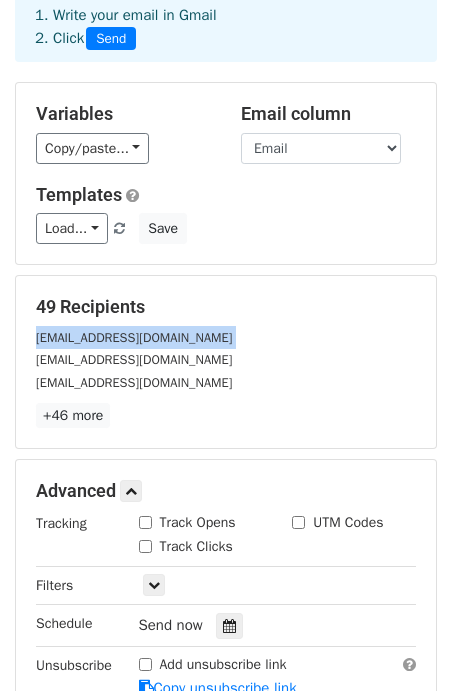 click on "[EMAIL_ADDRESS][DOMAIN_NAME]" at bounding box center [134, 338] 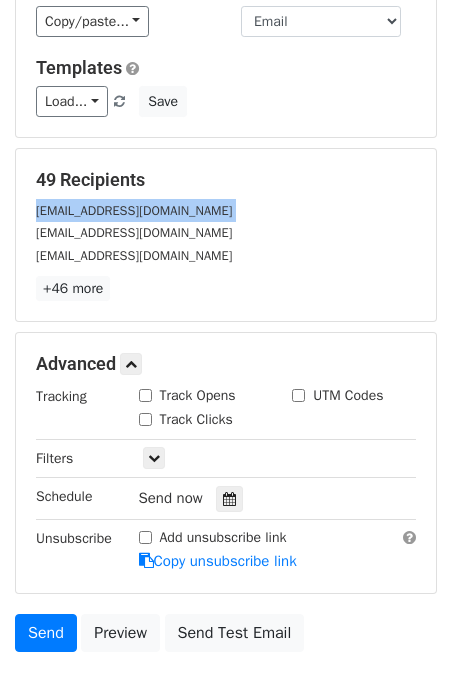 scroll, scrollTop: 361, scrollLeft: 0, axis: vertical 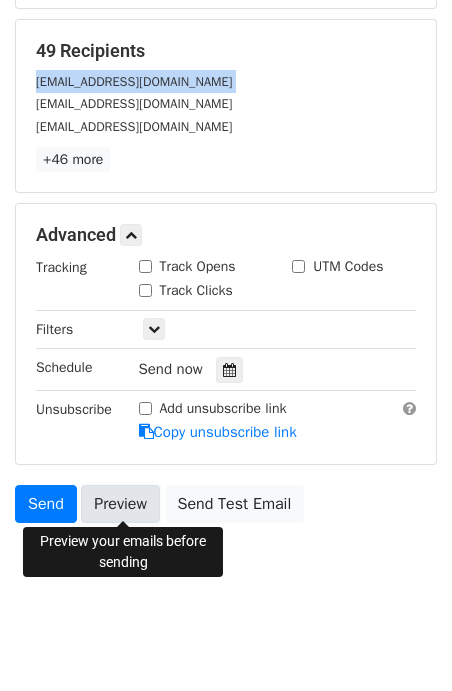 click on "Preview" at bounding box center (120, 504) 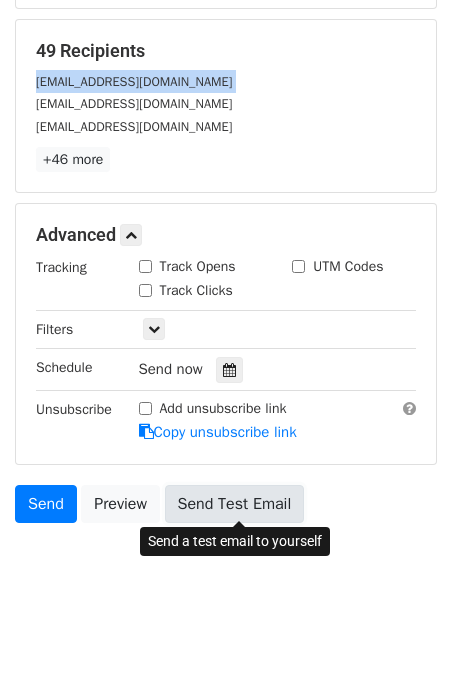 click on "Send Test Email" at bounding box center (235, 504) 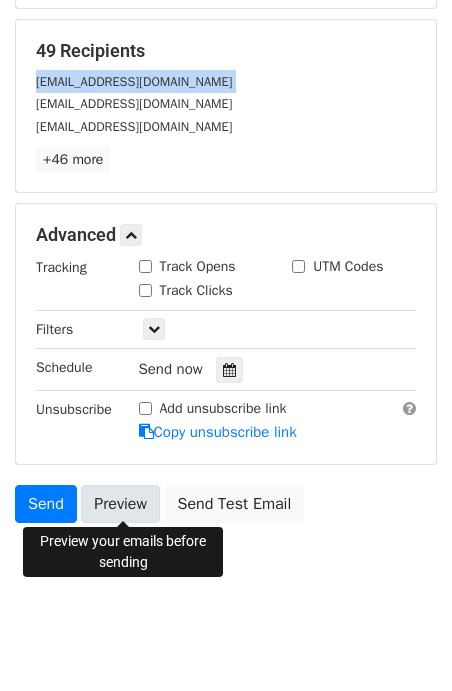 click on "Preview" at bounding box center (120, 504) 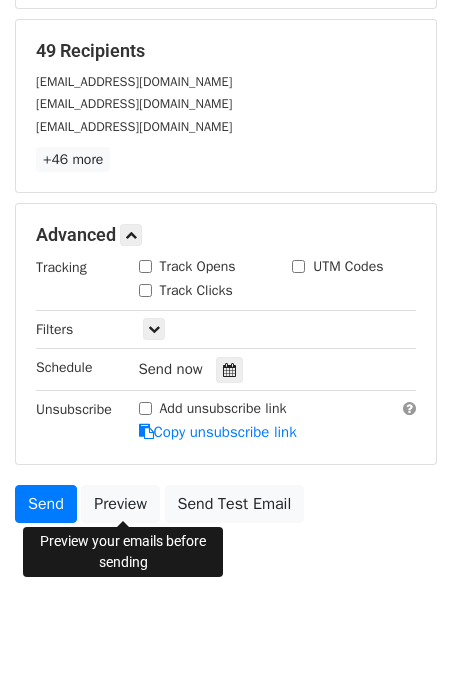 click on "49 Recipients
cubicroot@live.jp
y-kawasaki@ray.co.jp
rajithatipamula@gmail.com
+46 more
49 Recipients
×
cubicroot@live.jp
y-kawasaki@ray.co.jp
rajithatipamula@gmail.com
pvenigella@gmail.com
shoko.makita.b2@mail.toray
suzuki.noriko@kitasato-u.ac.jp
hrtakb@kitasato-u.ac.jp
naofumi@1000ri.jp
hiroshi.shimabukuro@sony.com
ryoshin927.official@gmail.com
kktg0208@icloud.com
a.araki@moguravr.com
kani.yusuke@canon-mj.co.jp
inomata.junzaburo@canon-mj.co.jp
hitomi.takahashi@toyoda-gosei.co.jp
lgw3519@gmail.com
naganaga1210@gmail.com
tadashi.fukuhara.j2m@jp.denso.com
ebichebich@gmail.com
chesmin2009@gmail.com
lifecreate.59@gmail.com
sasaki@valuesystemservice.com
sennsenn926@gmail.com
yuichiro.mukai@orchidinc.com
ar.platforms@gmail.com
scott.george@x2r.org
info@koretanistudio.com
yamamoto@solidray.co.jp" at bounding box center (226, 106) 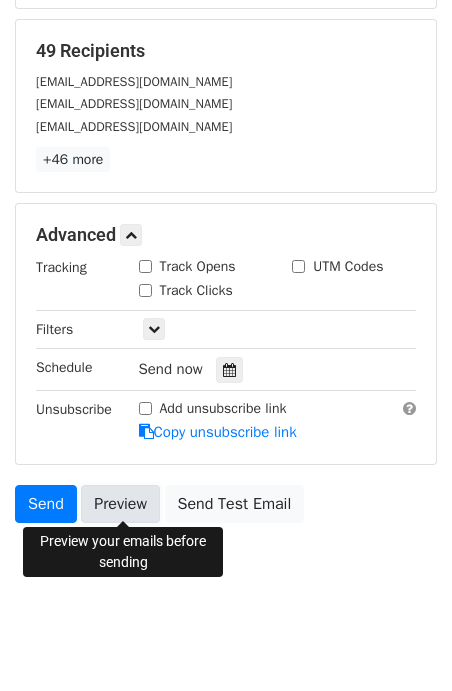 click on "Preview" at bounding box center (120, 504) 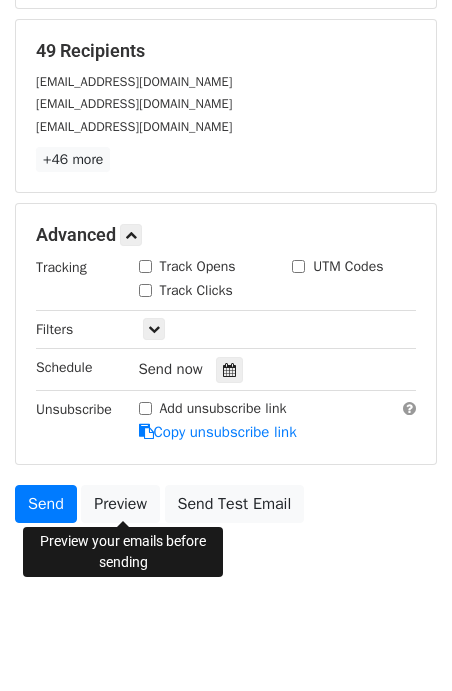 click on "New Campaign
Daily emails left: 50
Google Sheet:
Metaverse XR Fair Tokyo
1. Write your email in Gmail
2. Click
Send
Variables
Copy/paste...
{{姓}}
{{名}}
{{Company}}
{{Department }}
{{Job Title}}
{{Email}}
{{Phone}}
{{スキャン担当者}}
{{ソース}}
{{スキャンした日}}
{{関心のある製品}}
{{備考}}
{{評価}}
{{出展社名}}
{{掲載社名}}
{{来場者タイプ}}
{{住所1}}
{{住所2}}
{{住所3}}
{{市区町村}}
{{都道府県}}
{{国/地域}}
{{郵便番号}}
{{URL}}
{{Filter Rows to Merge}}
Email column
姓
名
Company
Department
Job Title
Email
Phone
スキャン担当者
ソース
スキャンした日
関心のある製品
備考
評価
出展社名
掲載社名
住所1" at bounding box center (226, 166) 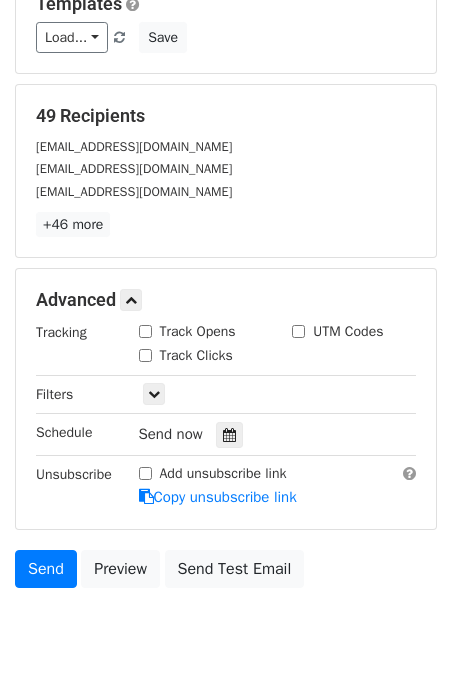 scroll, scrollTop: 361, scrollLeft: 0, axis: vertical 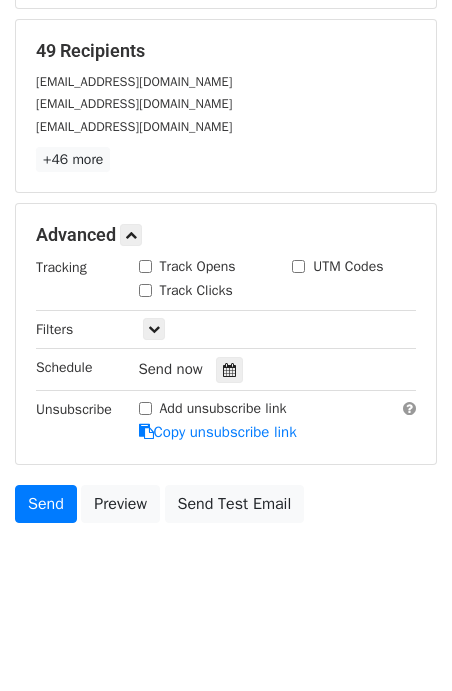 click on "New Campaign
Daily emails left: 50
Google Sheet:
Metaverse XR Fair Tokyo
1. Write your email in Gmail
2. Click
Send
Variables
Copy/paste...
{{姓}}
{{名}}
{{Company}}
{{Department }}
{{Job Title}}
{{Email}}
{{Phone}}
{{スキャン担当者}}
{{ソース}}
{{スキャンした日}}
{{関心のある製品}}
{{備考}}
{{評価}}
{{出展社名}}
{{掲載社名}}
{{来場者タイプ}}
{{住所1}}
{{住所2}}
{{住所3}}
{{市区町村}}
{{都道府県}}
{{国/地域}}
{{郵便番号}}
{{URL}}
{{Filter Rows to Merge}}
Email column
姓
名
Company
Department
Job Title
Email
Phone
スキャン担当者
ソース
スキャンした日
関心のある製品
備考
評価
出展社名
掲載社名
来場者タイプ" at bounding box center [226, 133] 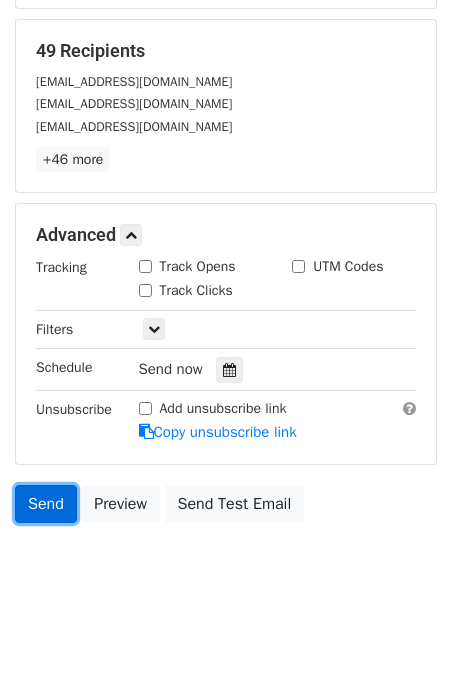 click on "Send" at bounding box center (46, 504) 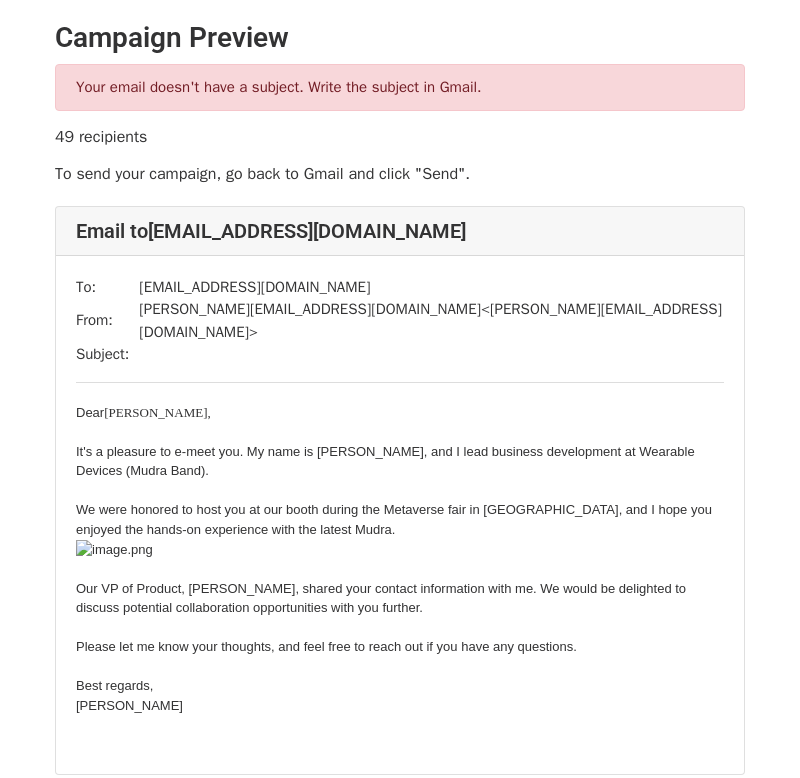 scroll, scrollTop: 0, scrollLeft: 0, axis: both 